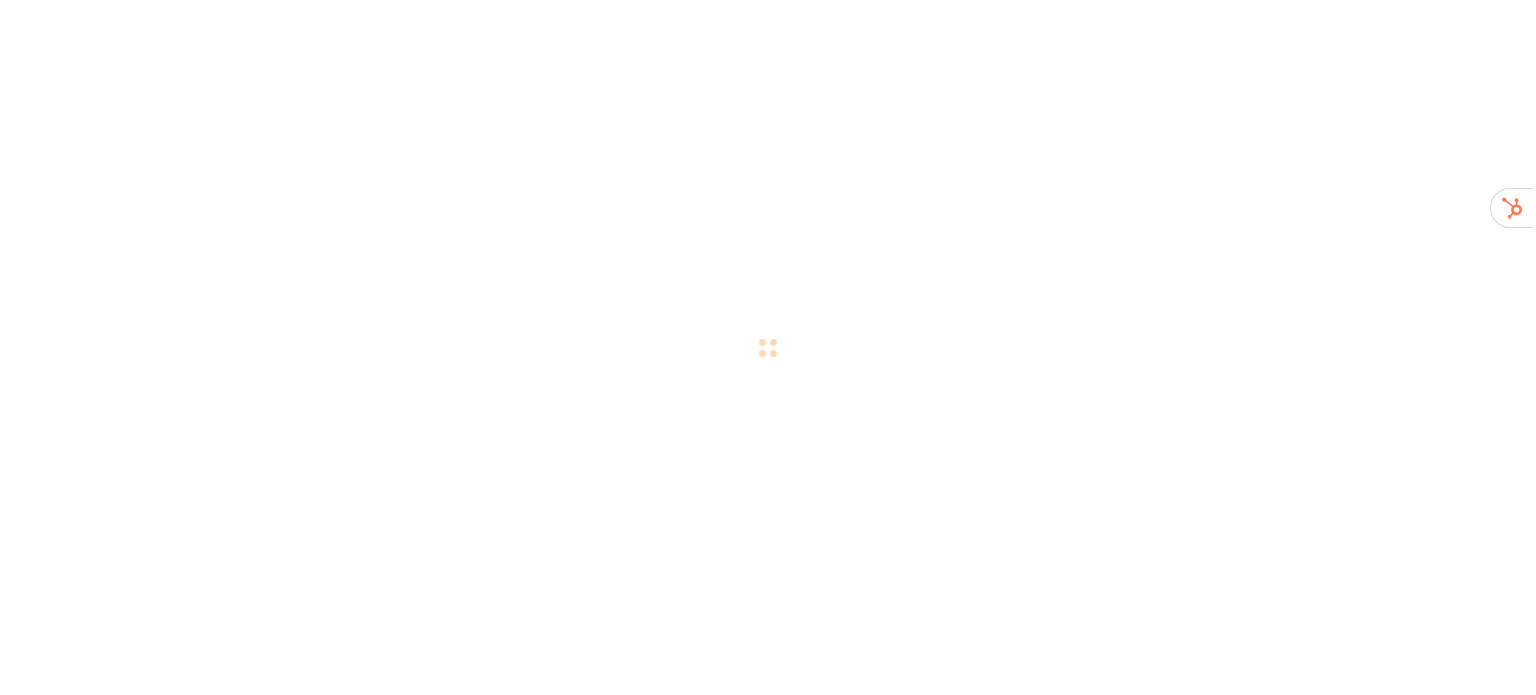 scroll, scrollTop: 0, scrollLeft: 0, axis: both 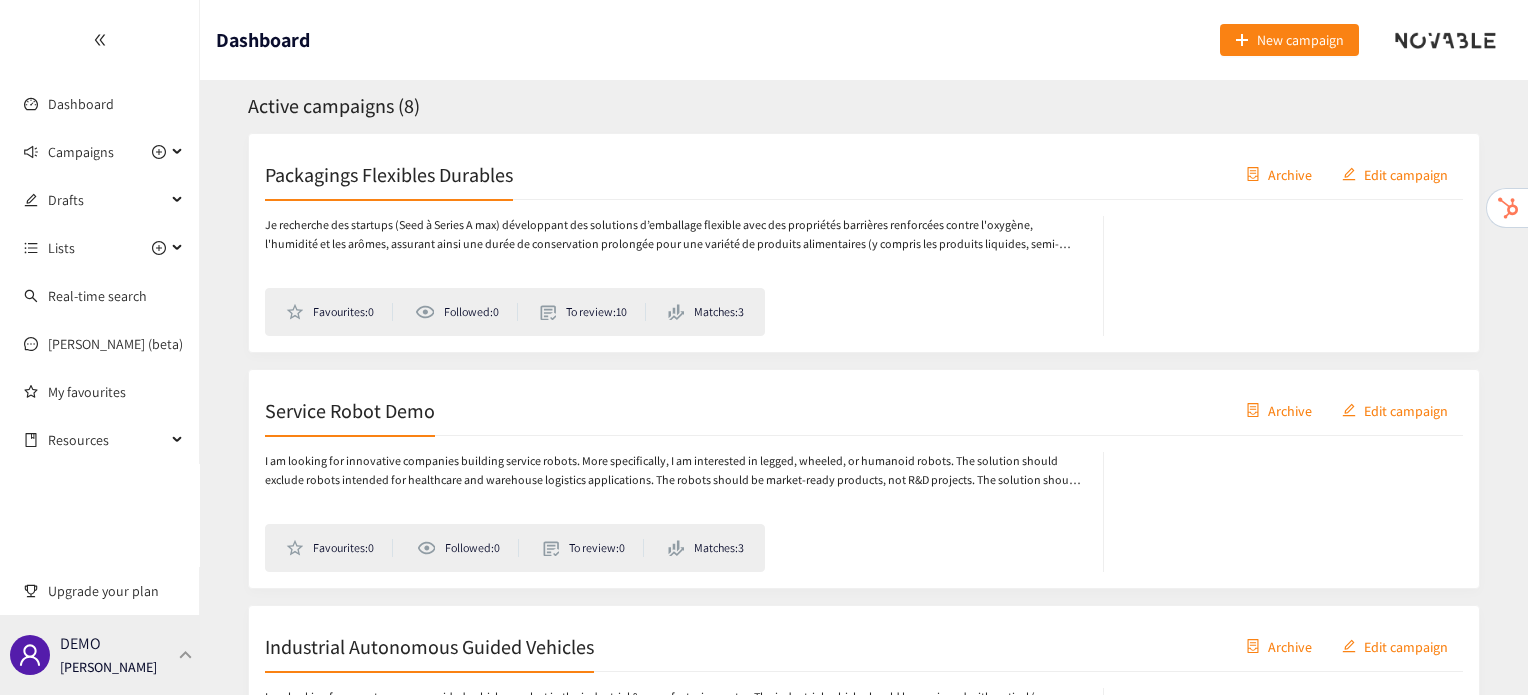 click on "DEMO Irene Violetta" at bounding box center [100, 655] 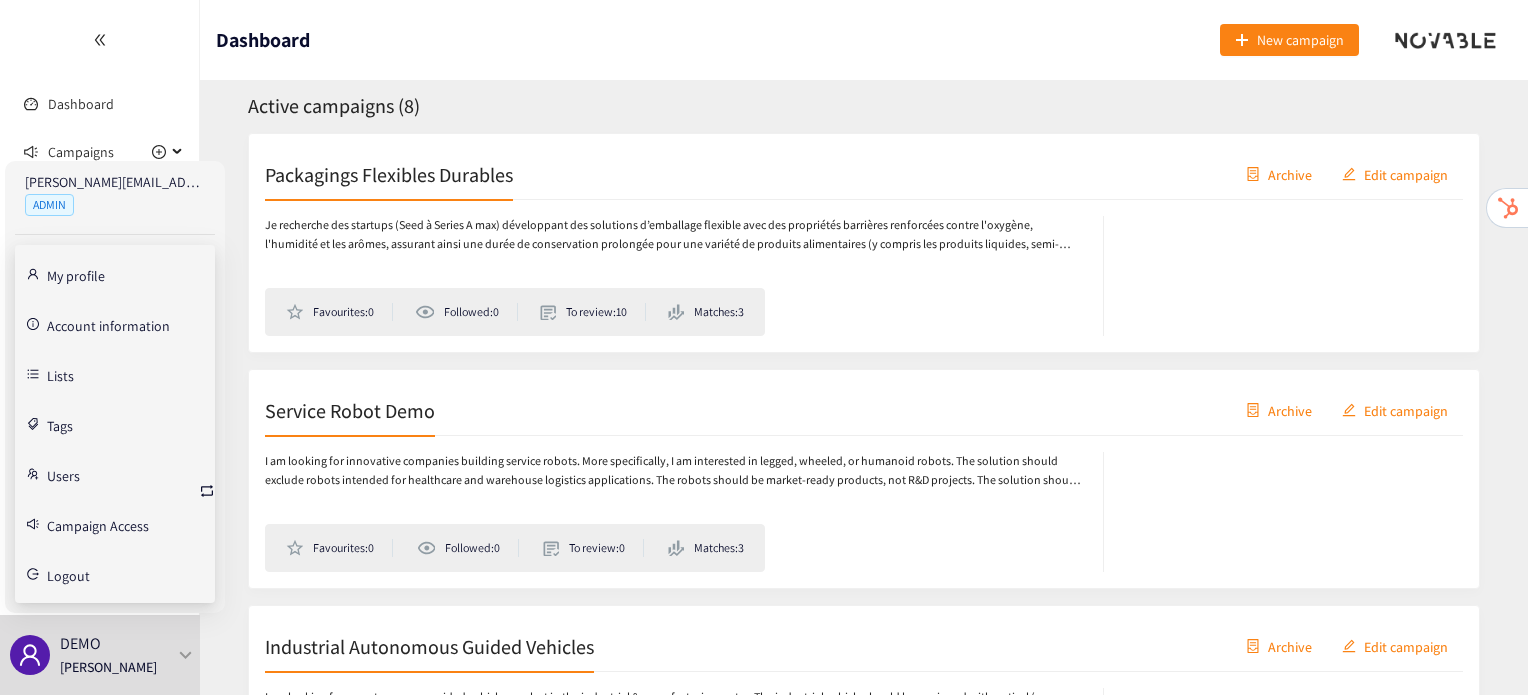 click on "irene@novable.com ADMIN    My profile    Account information Lists Tags Users Campaign Access Logout" at bounding box center [115, 387] 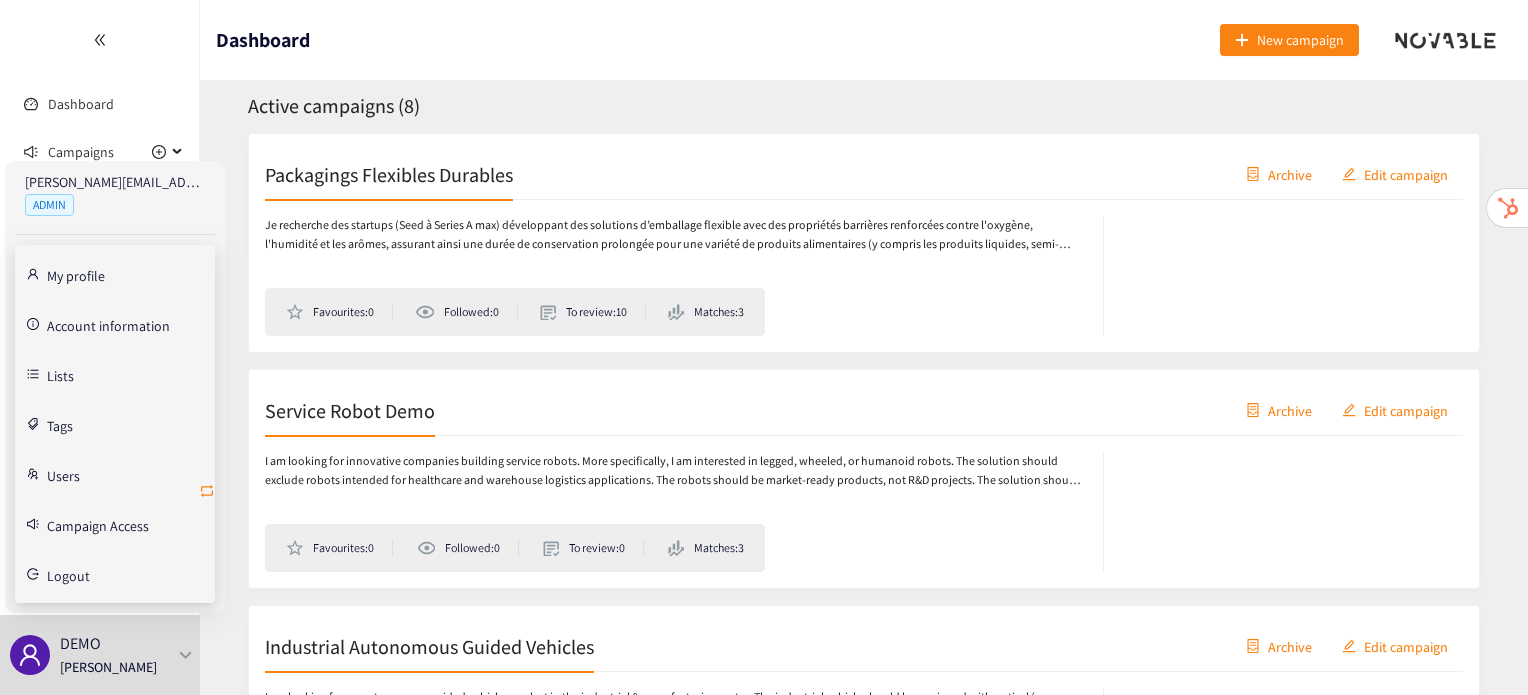 click 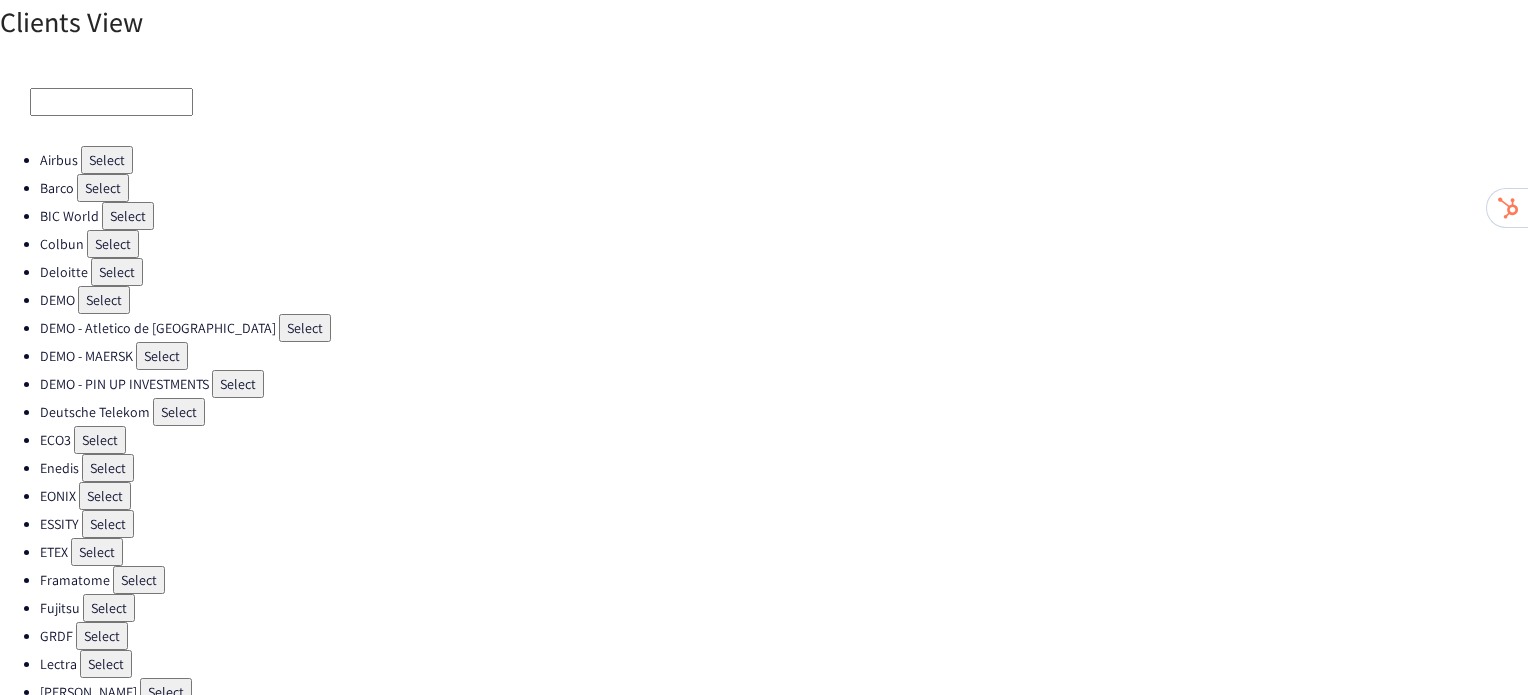 click on "Select" at bounding box center (113, 244) 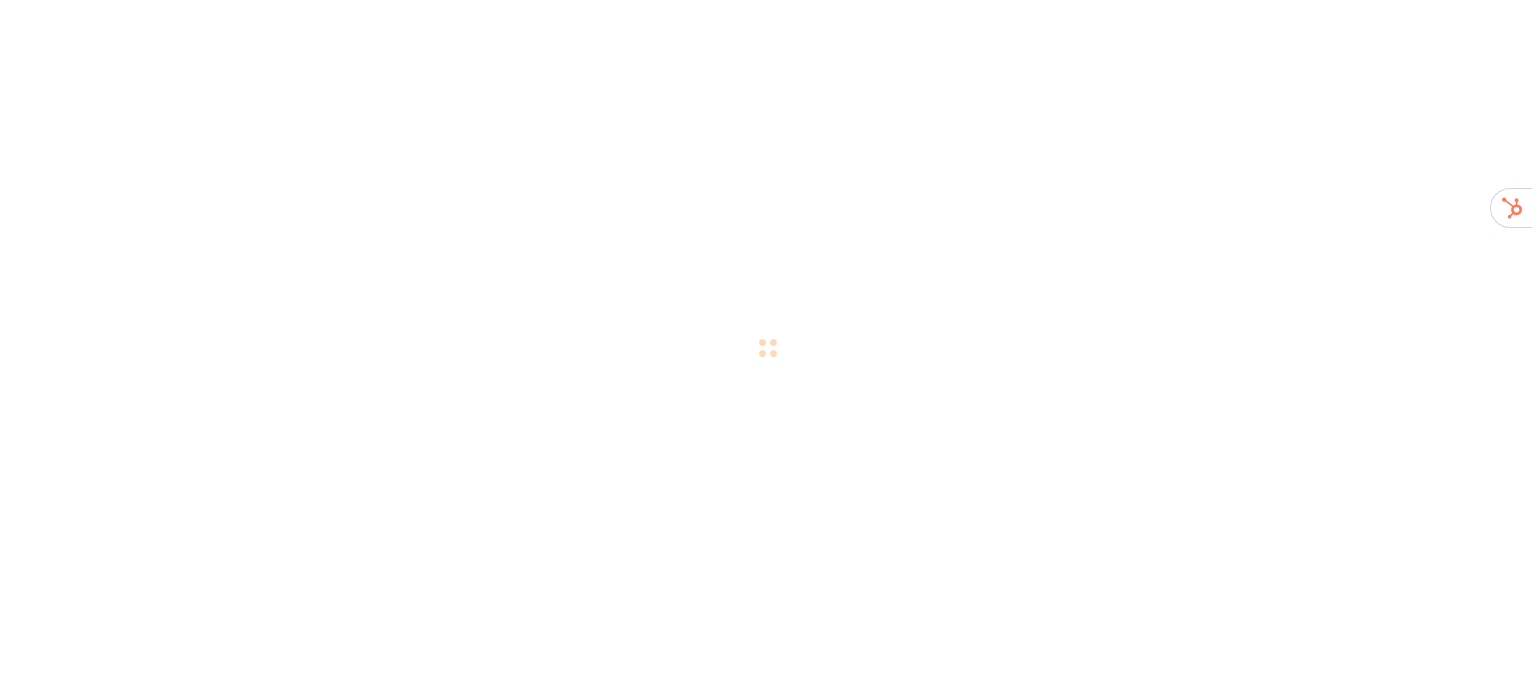 scroll, scrollTop: 0, scrollLeft: 0, axis: both 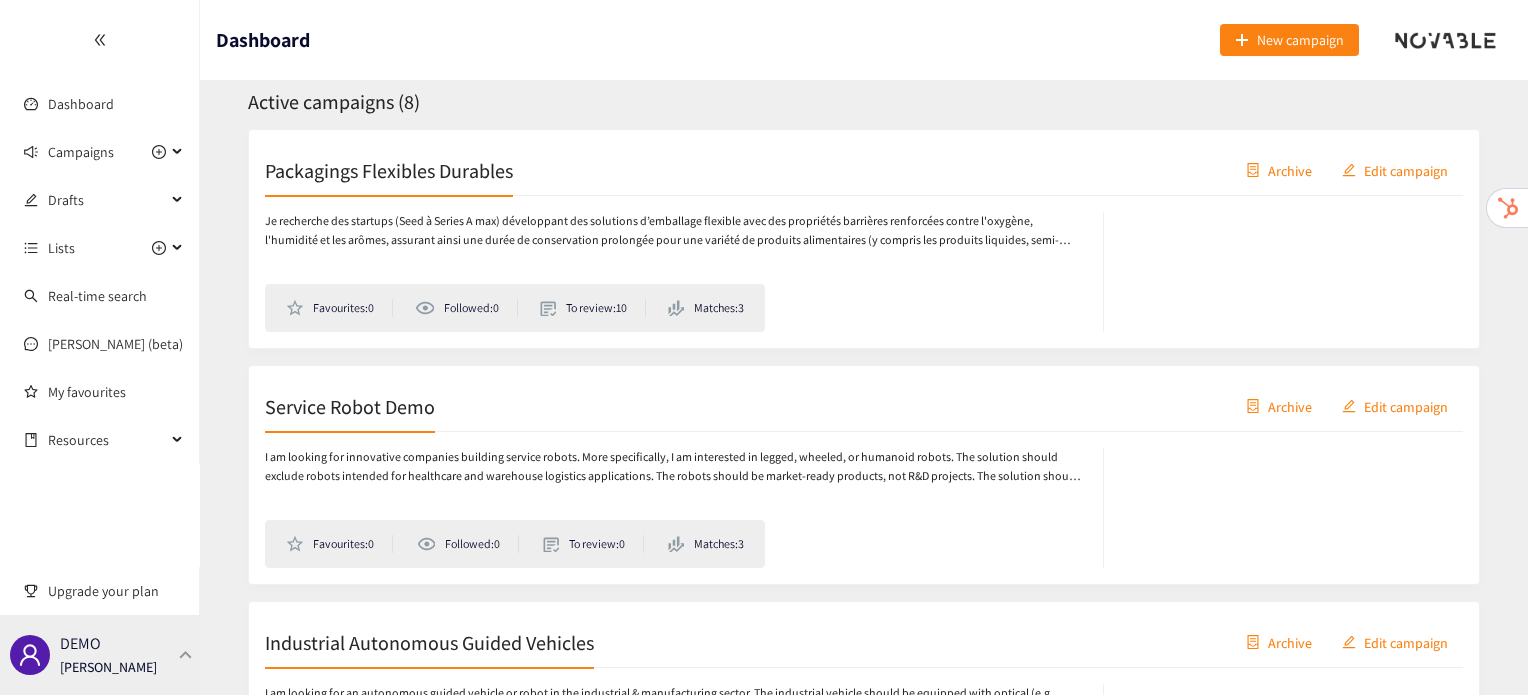 click at bounding box center [186, 654] 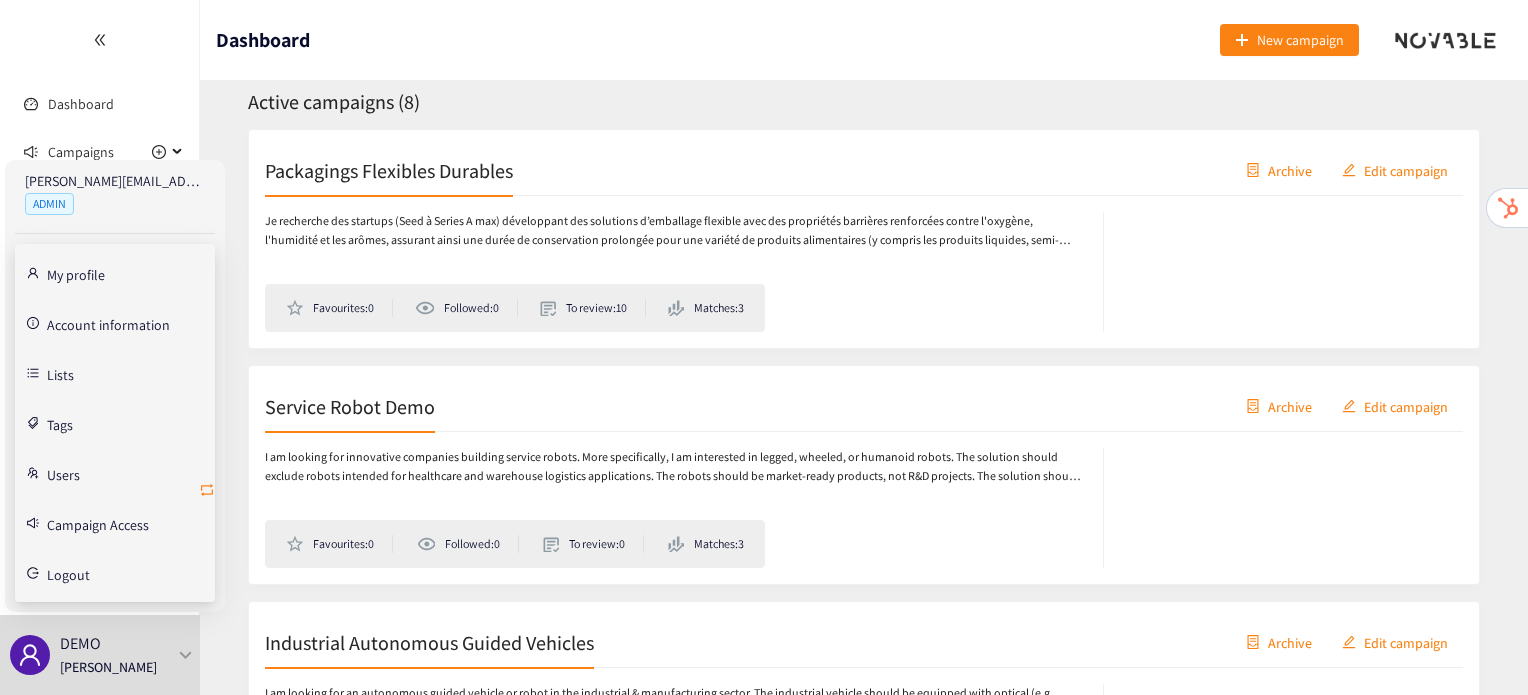click 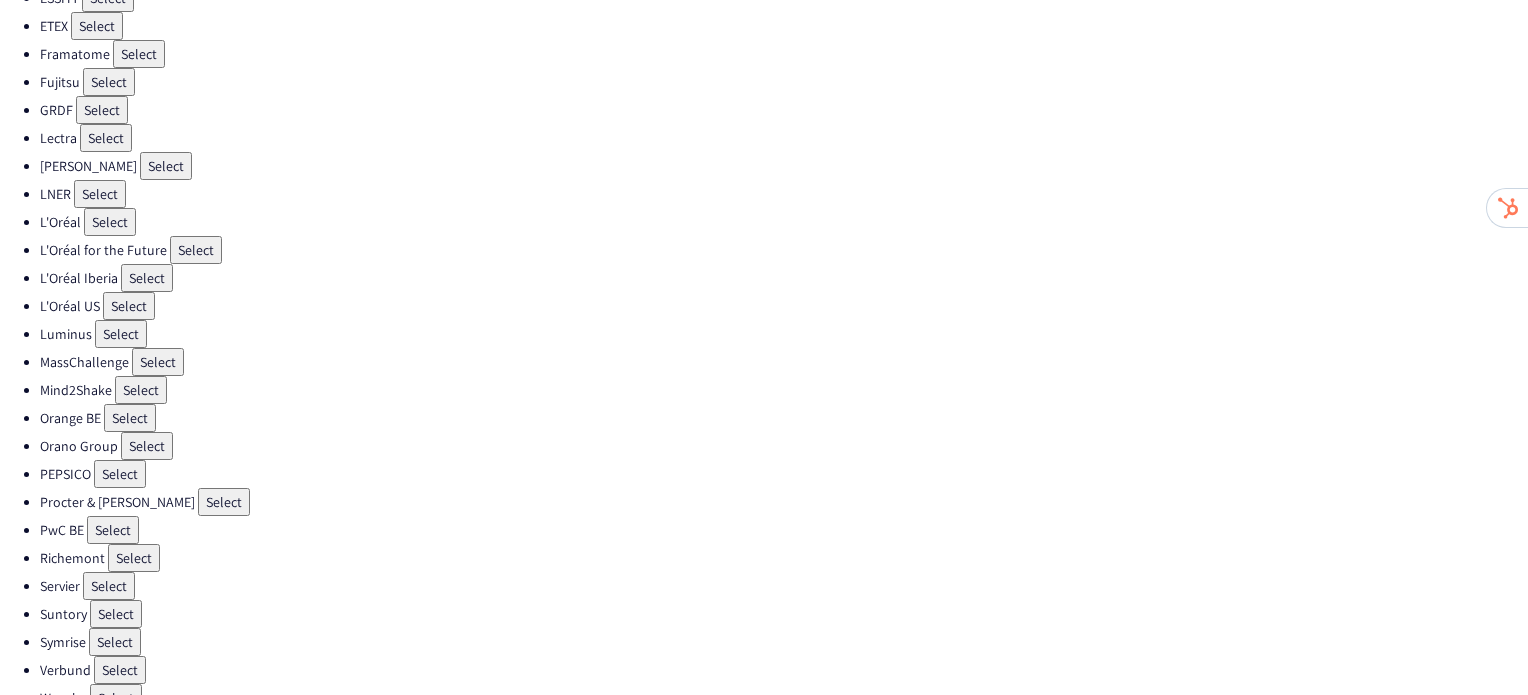 scroll, scrollTop: 538, scrollLeft: 0, axis: vertical 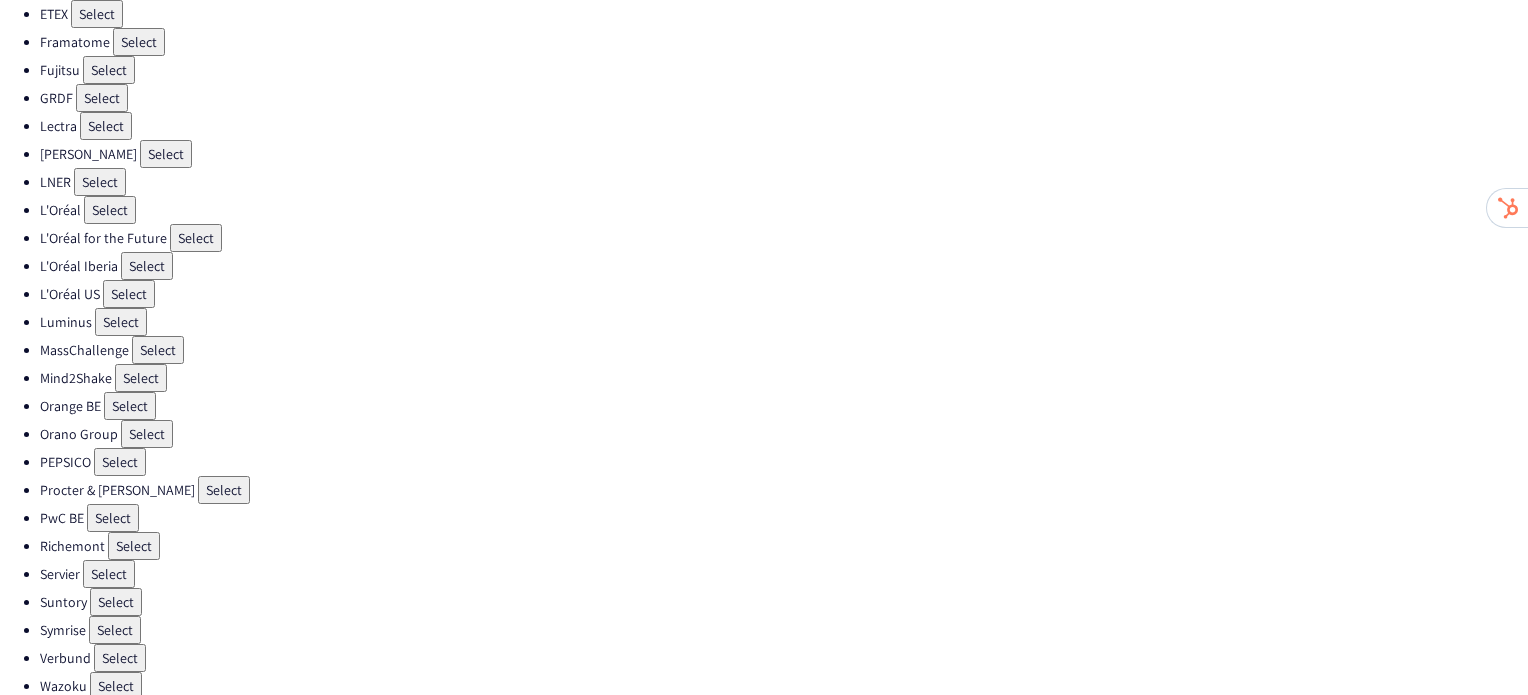 click on "Select" at bounding box center (224, 490) 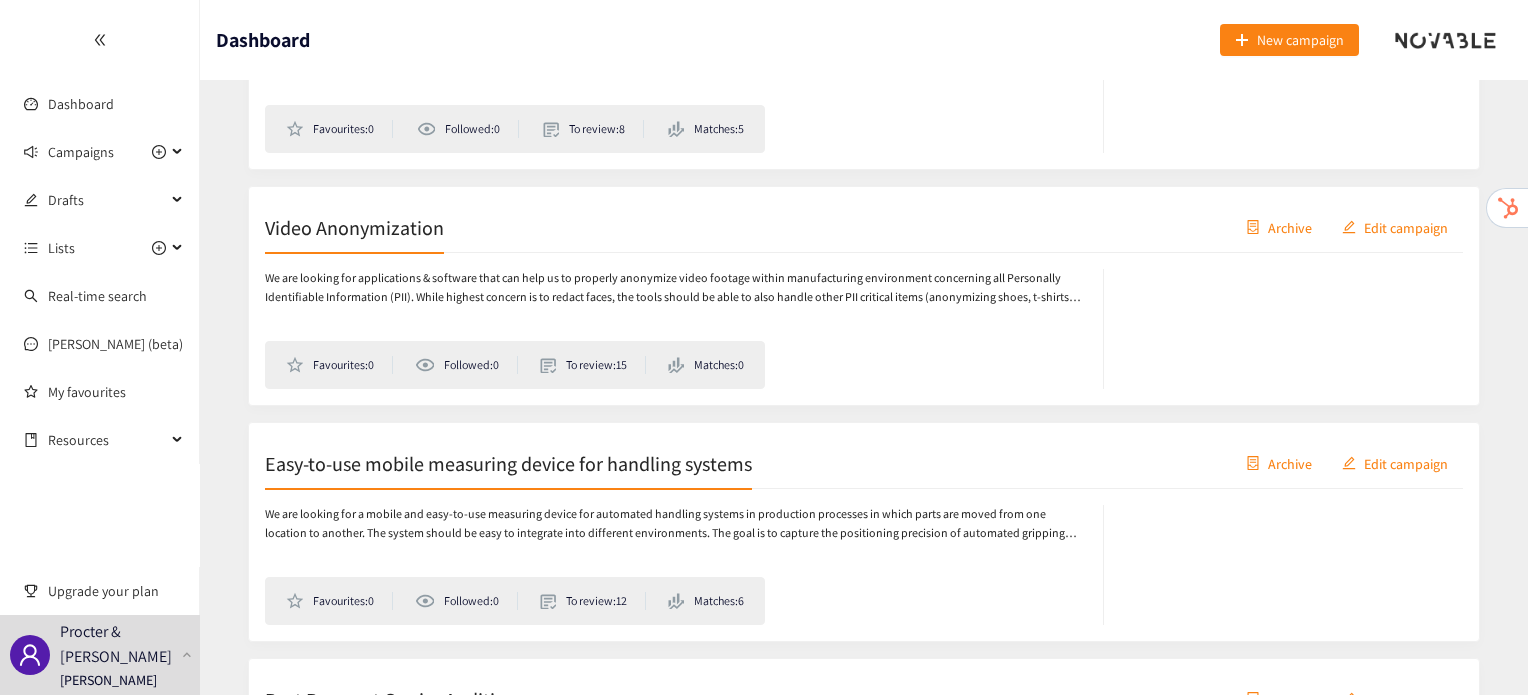 scroll, scrollTop: 1719, scrollLeft: 0, axis: vertical 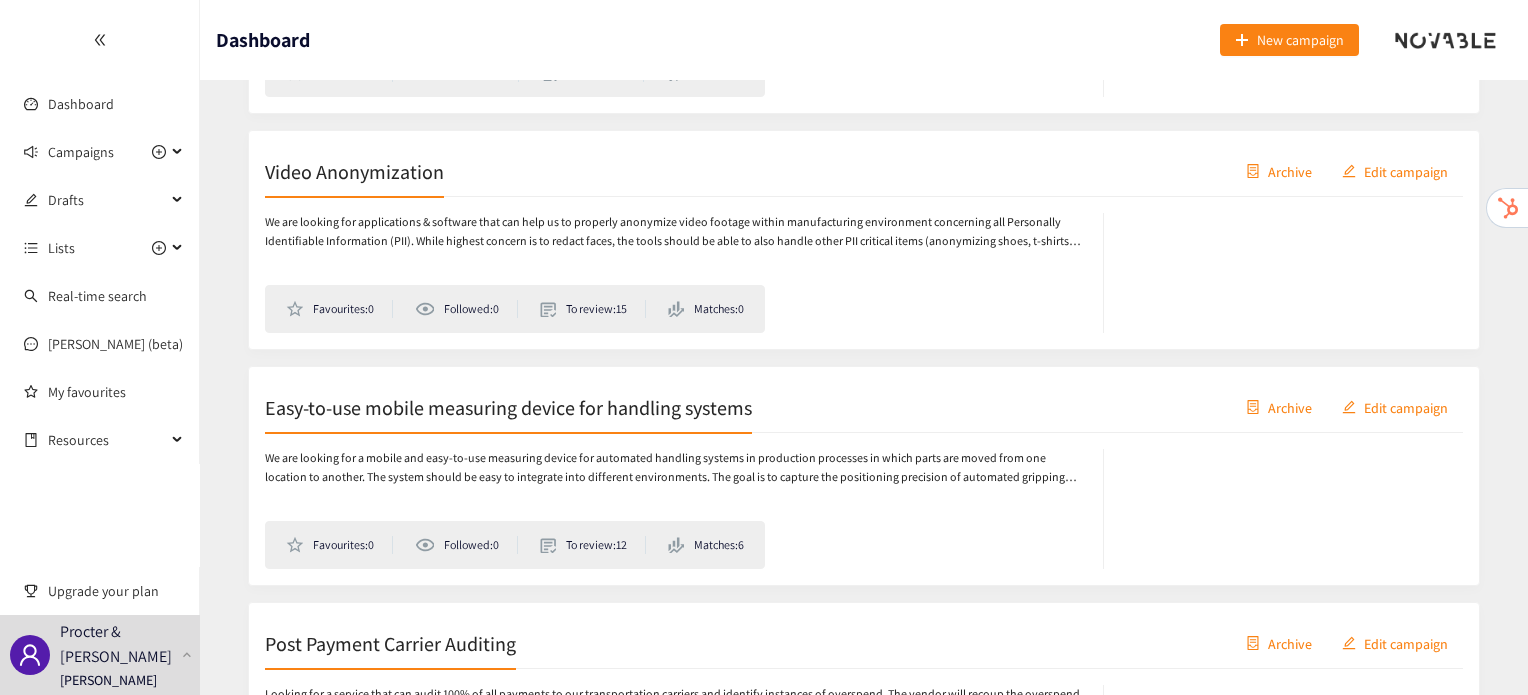 click on "Video Anonymization Archive Edit campaign" at bounding box center [864, 172] 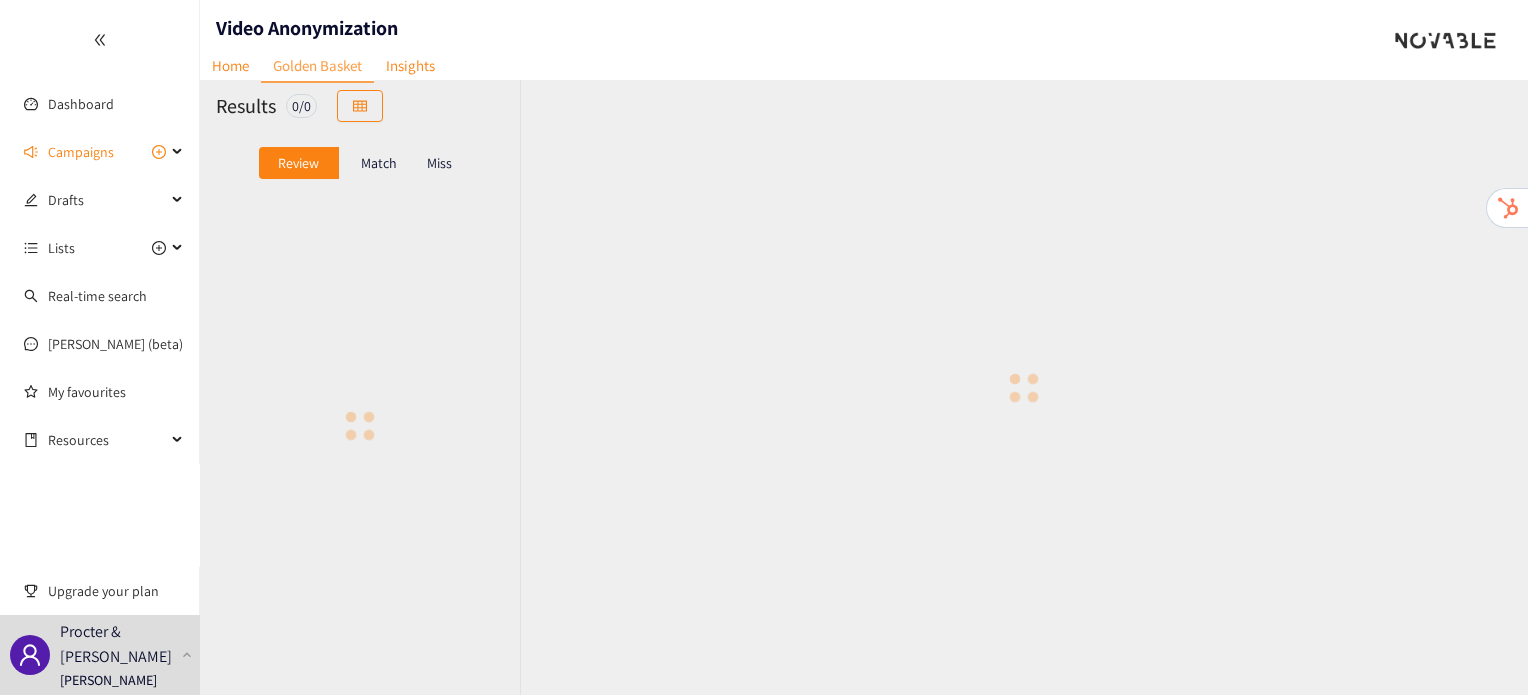 scroll, scrollTop: 0, scrollLeft: 0, axis: both 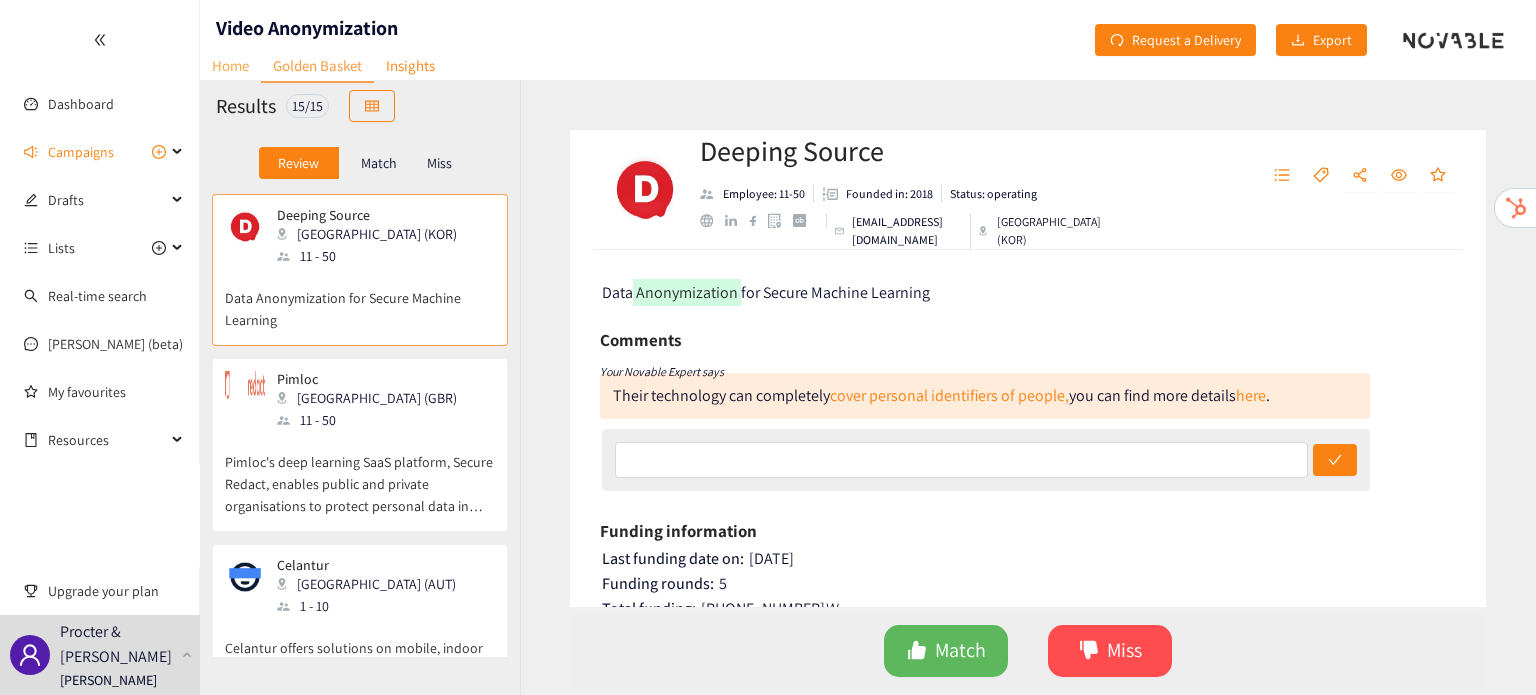click on "Home" at bounding box center (230, 65) 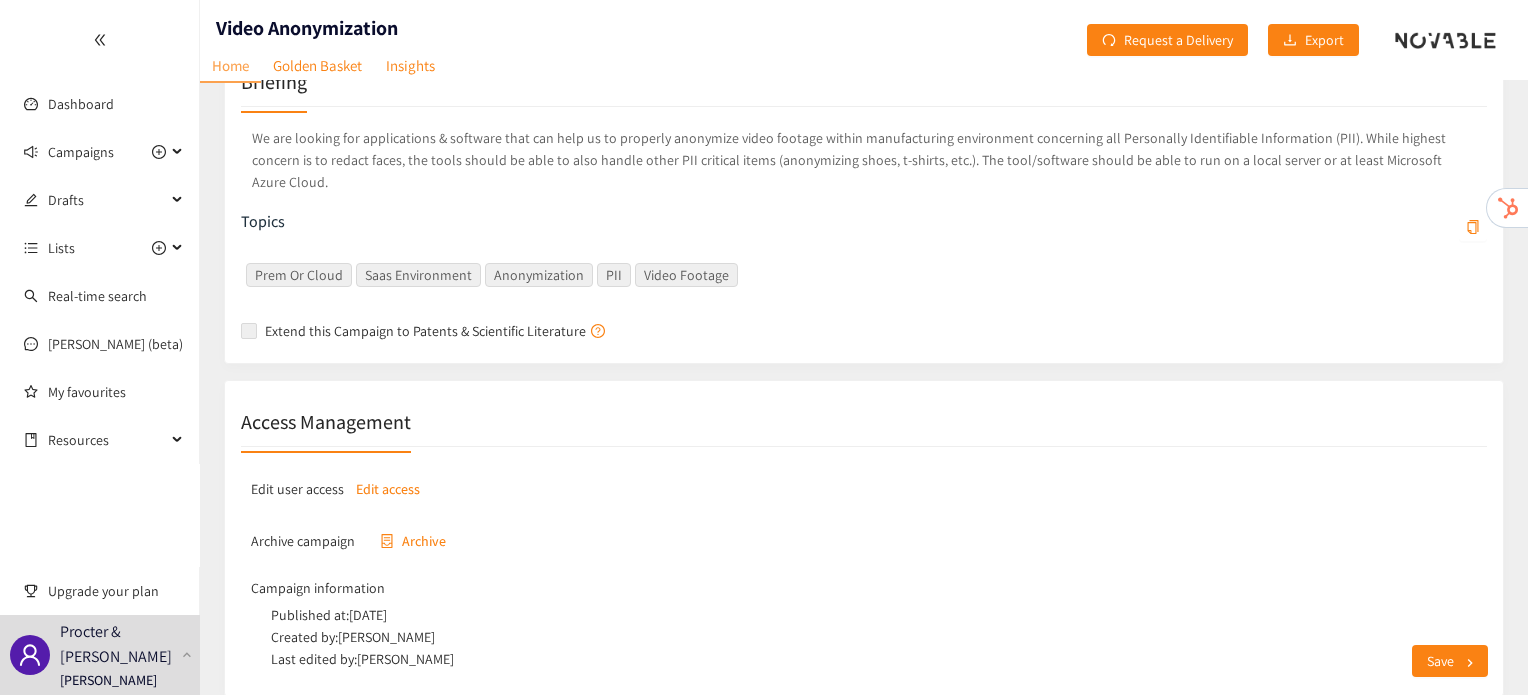scroll, scrollTop: 391, scrollLeft: 0, axis: vertical 